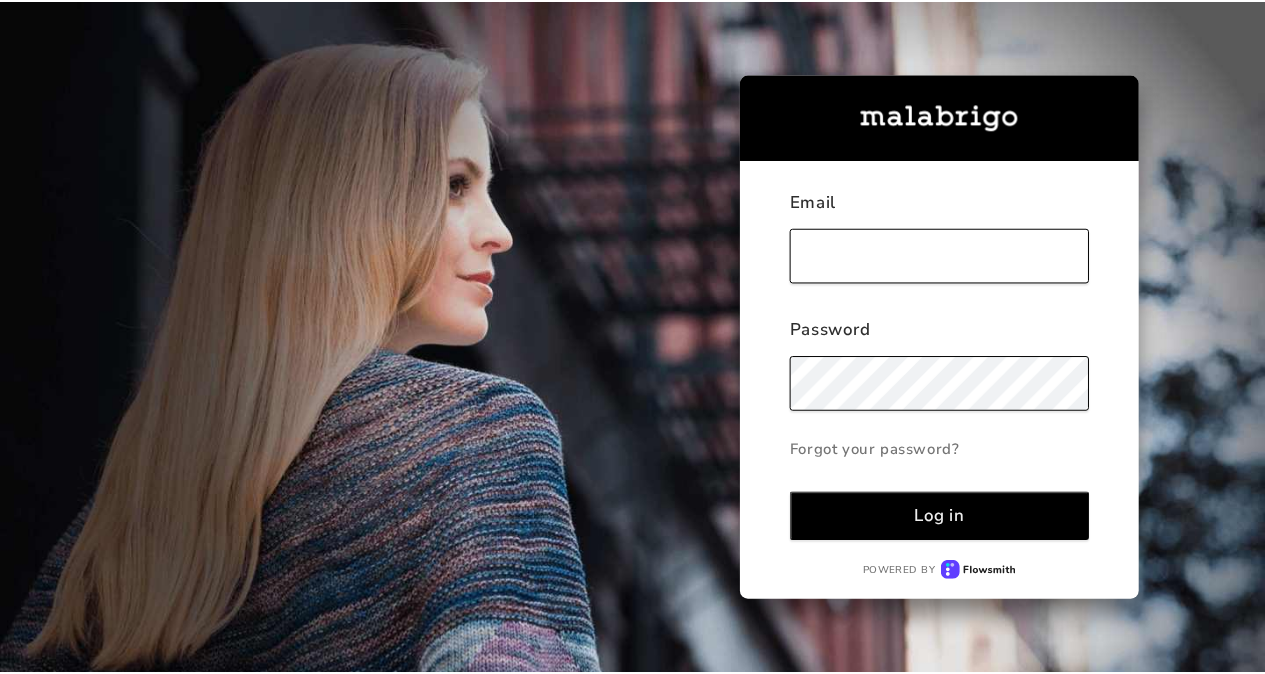 scroll, scrollTop: 0, scrollLeft: 0, axis: both 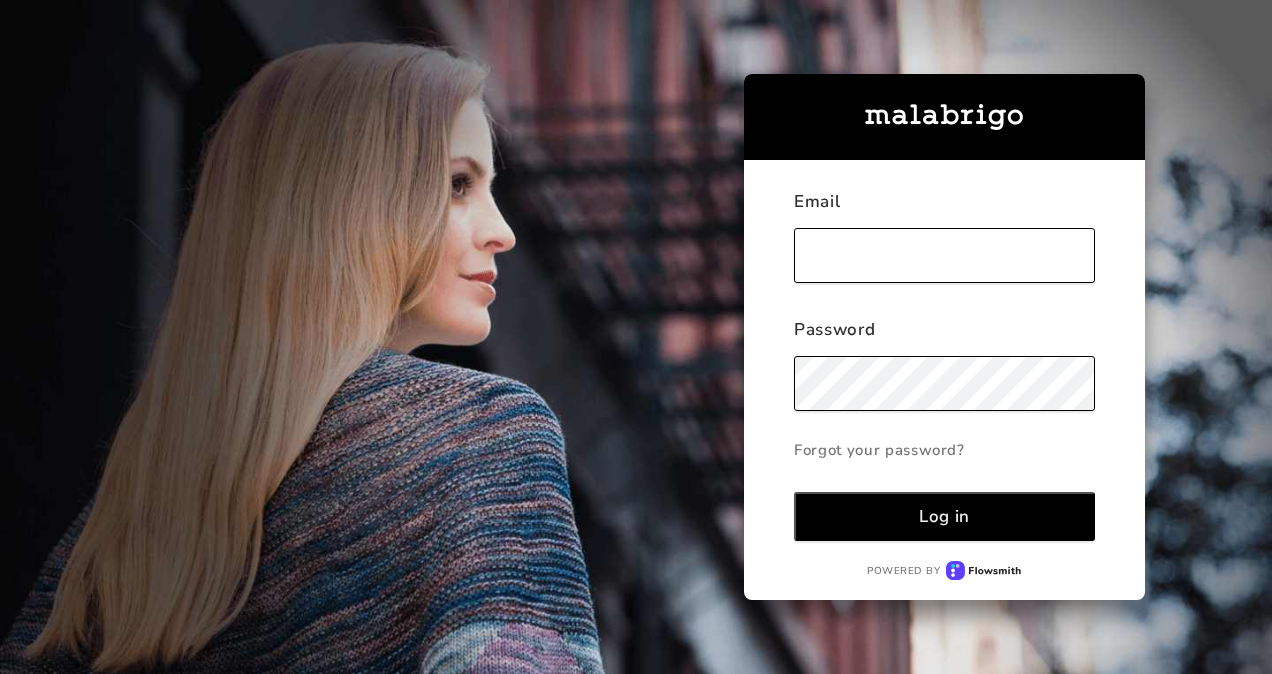 type on "[EMAIL_ADDRESS][DOMAIN_NAME]" 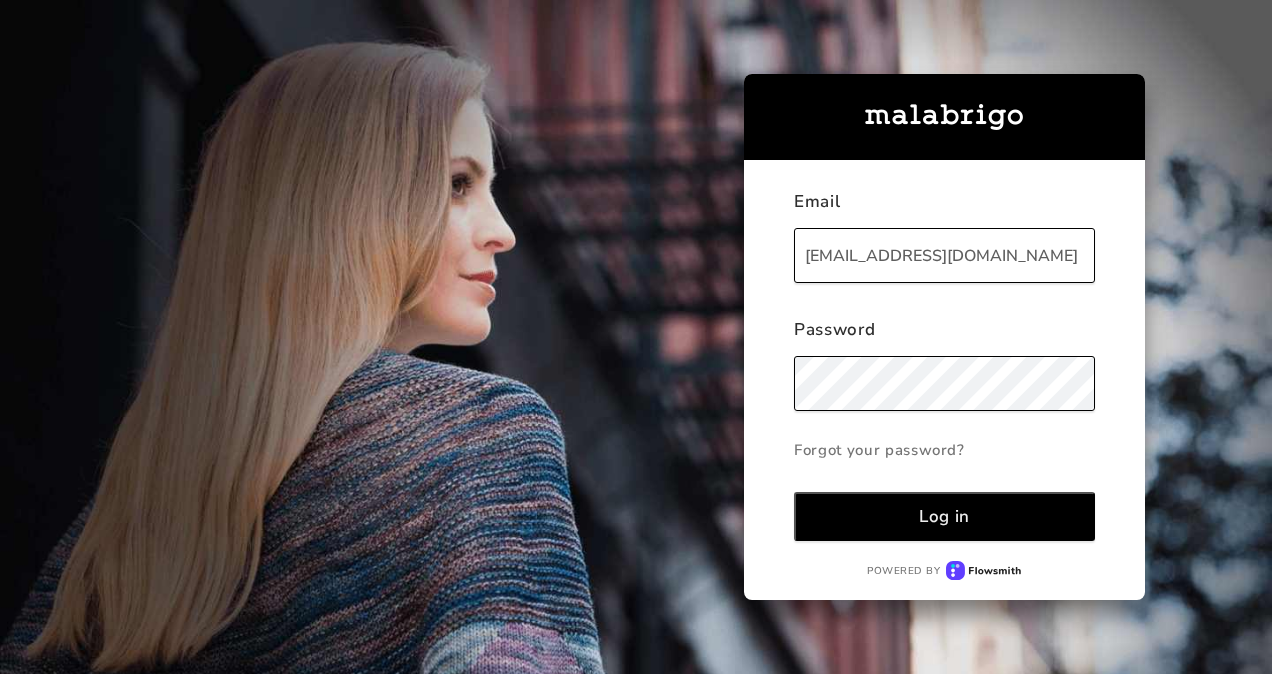 click on "Log in" at bounding box center [944, 516] 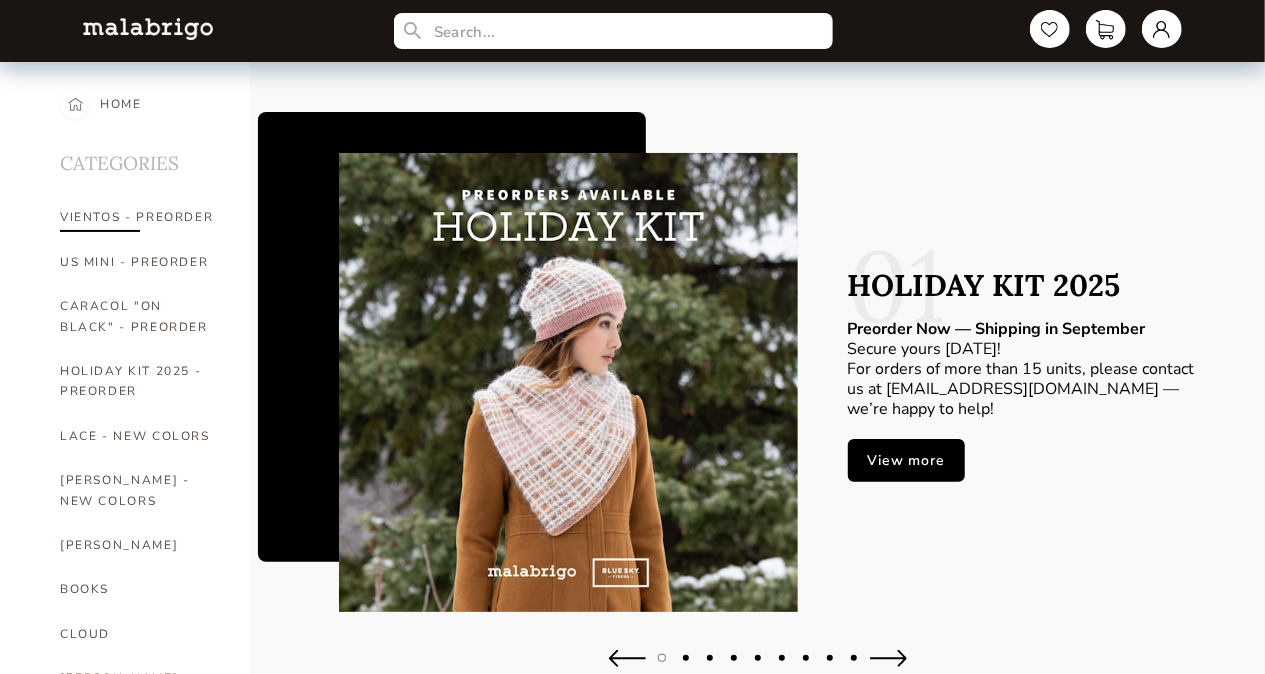 click on "VIENTOS - PREORDER" at bounding box center [140, 217] 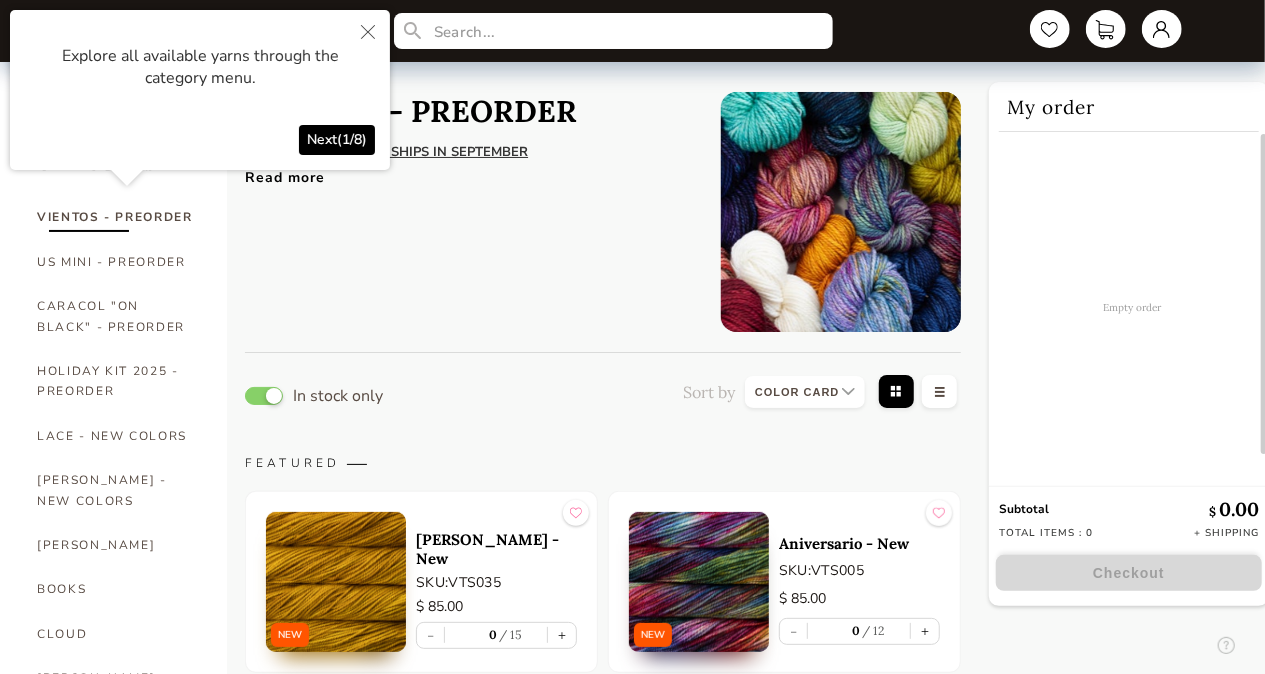 click 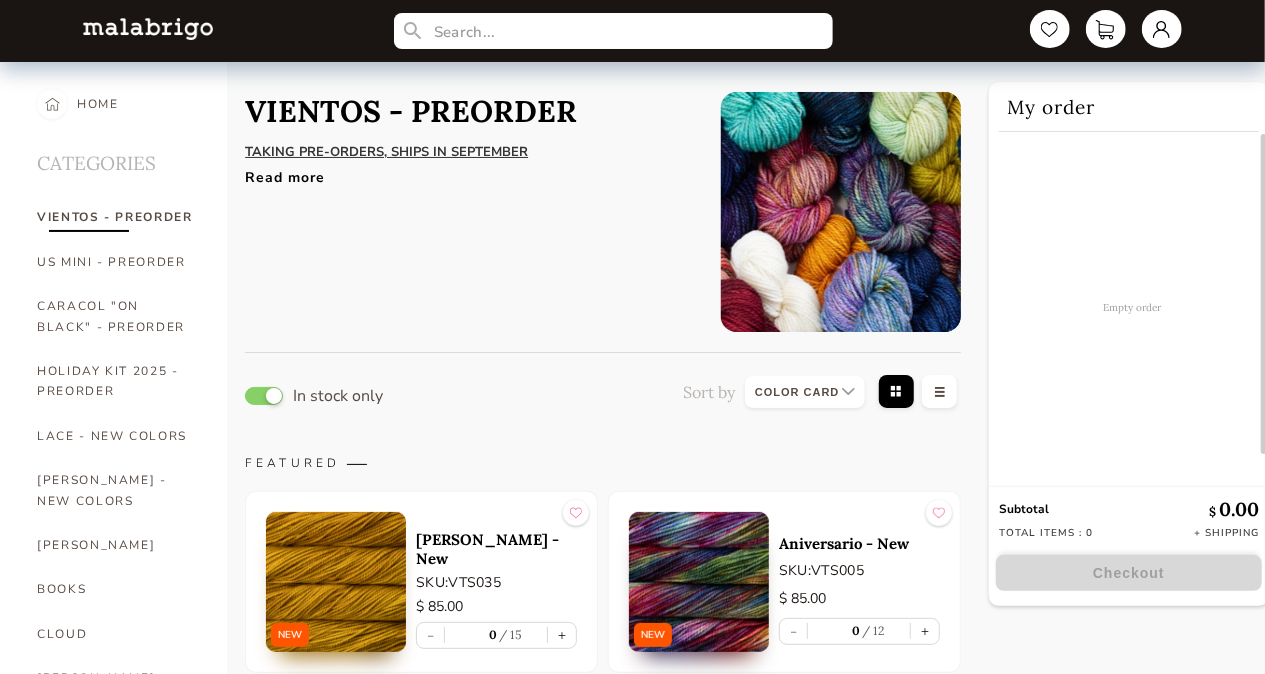 click on "Read more" at bounding box center [468, 172] 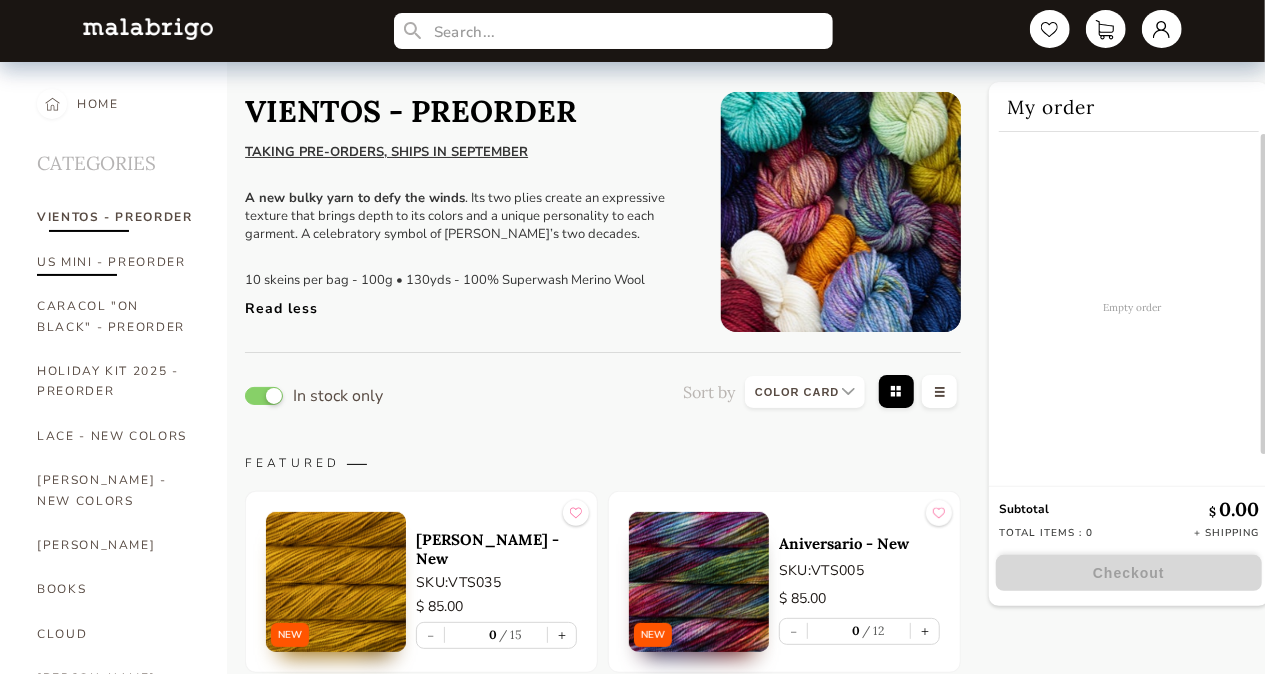 click on "US MINI - PREORDER" at bounding box center (117, 262) 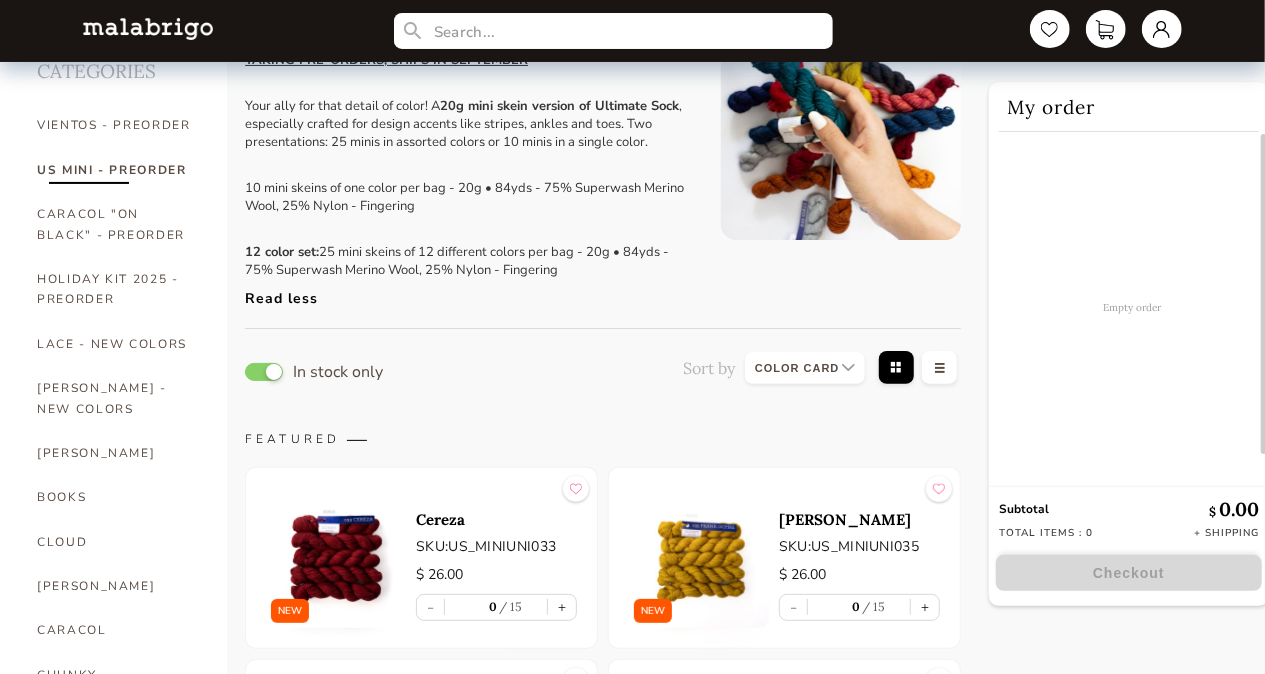 scroll, scrollTop: 0, scrollLeft: 0, axis: both 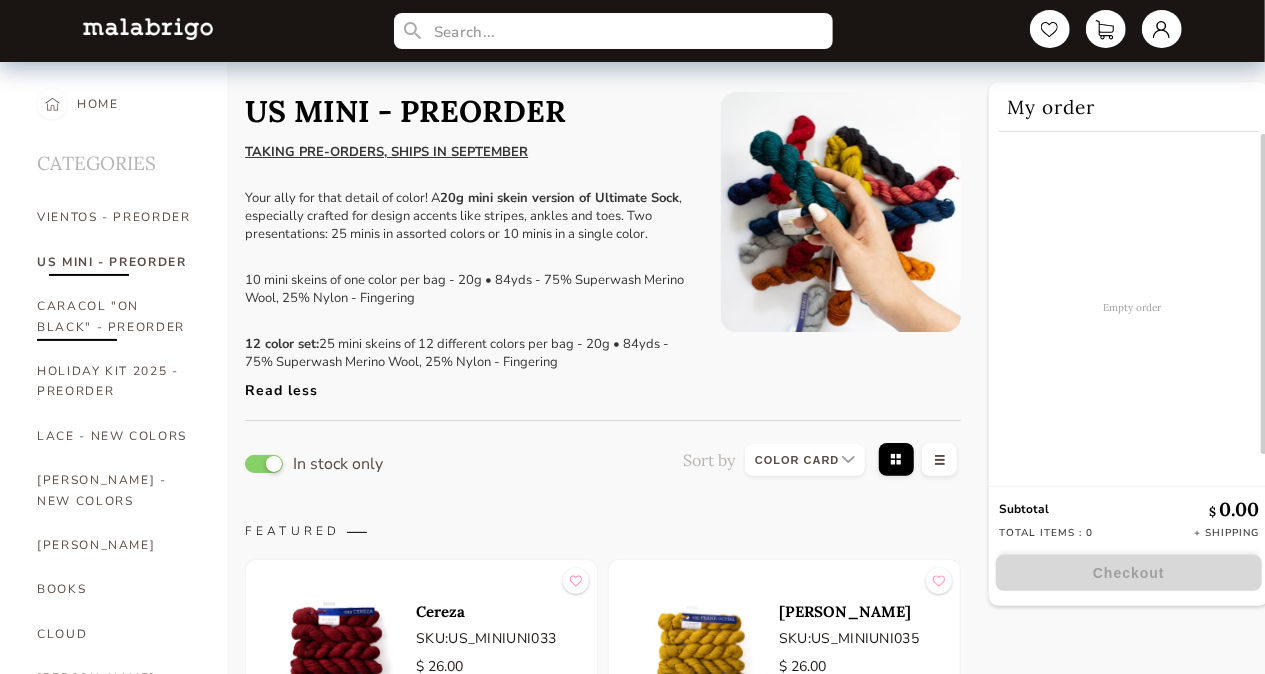 click on "CARACOL "ON BLACK" - PREORDER" at bounding box center [117, 316] 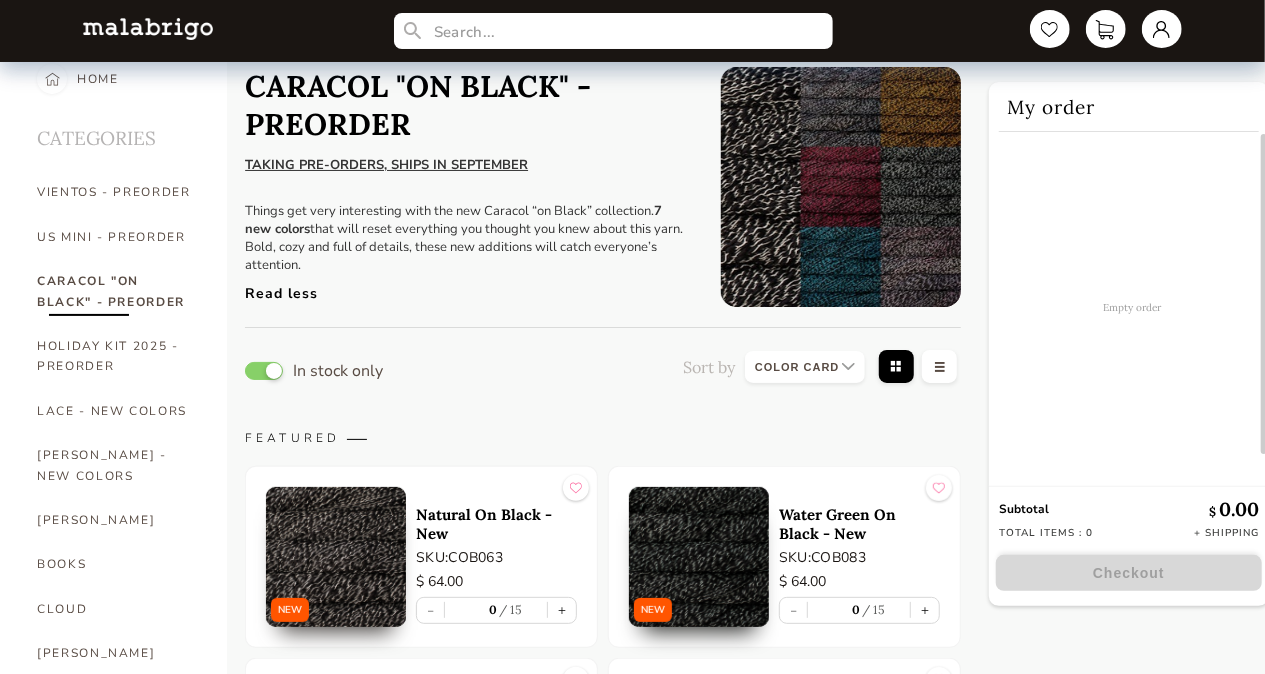 scroll, scrollTop: 0, scrollLeft: 0, axis: both 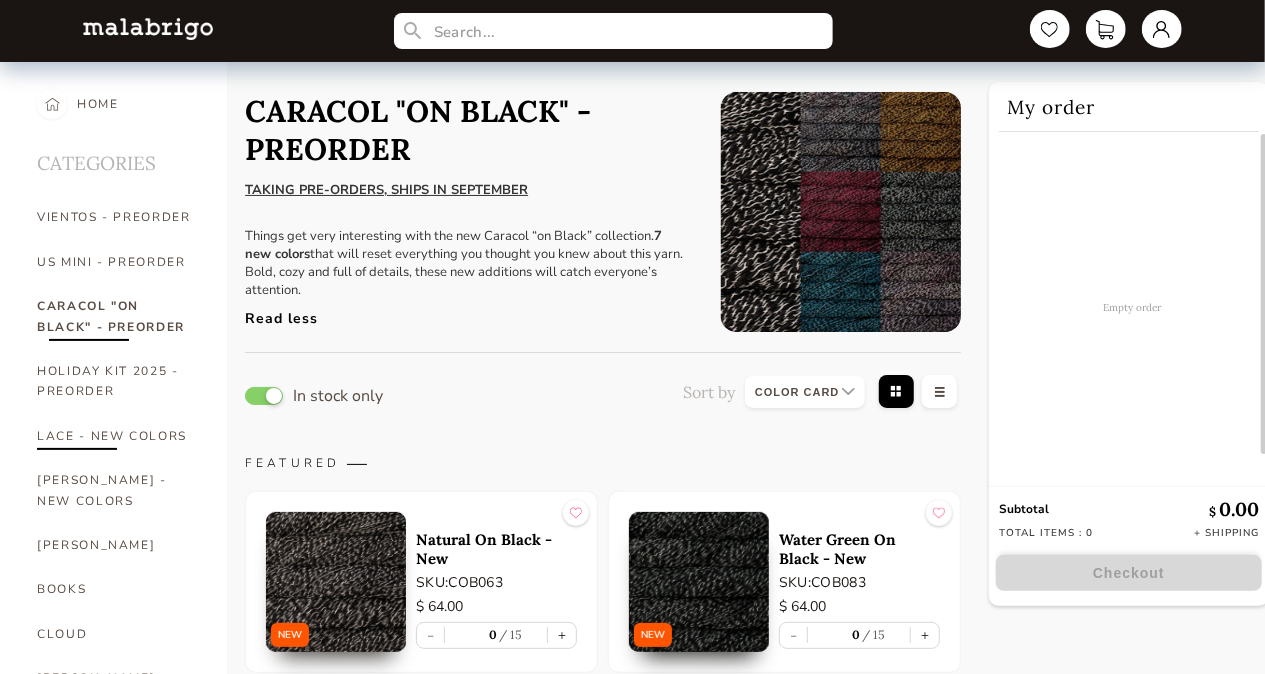 click on "LACE - NEW COLORS" at bounding box center (117, 436) 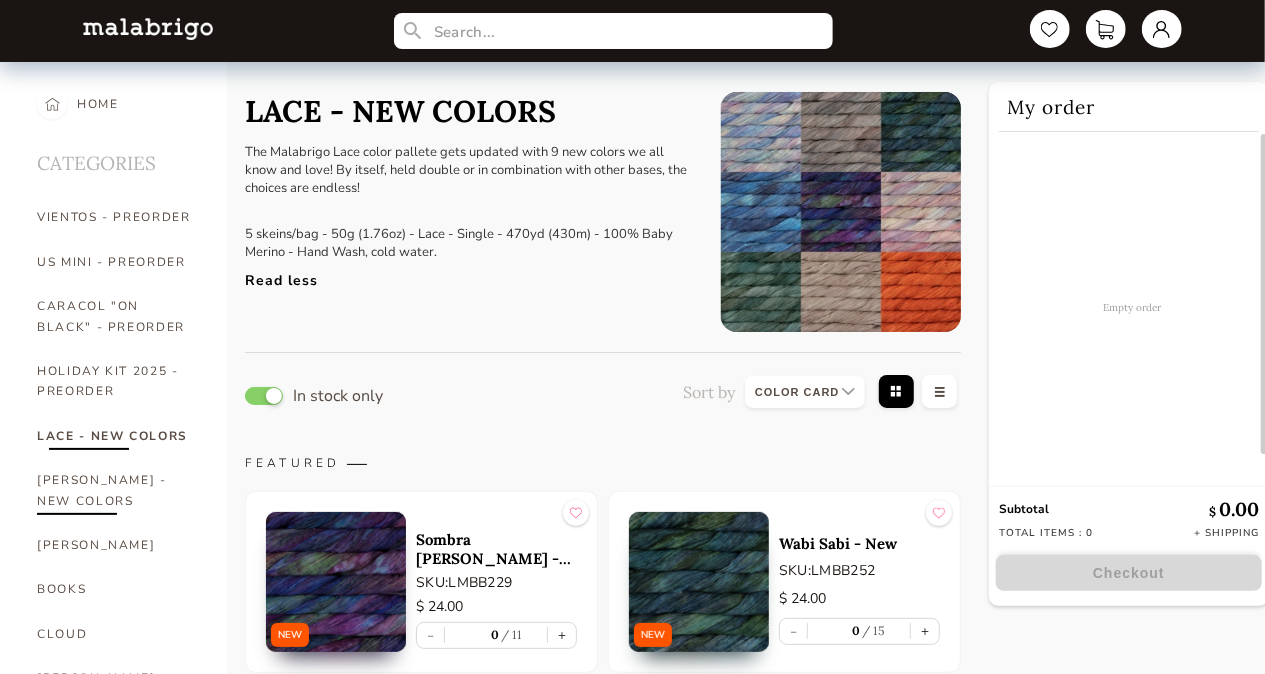 click on "[PERSON_NAME] - NEW COLORS" at bounding box center [117, 490] 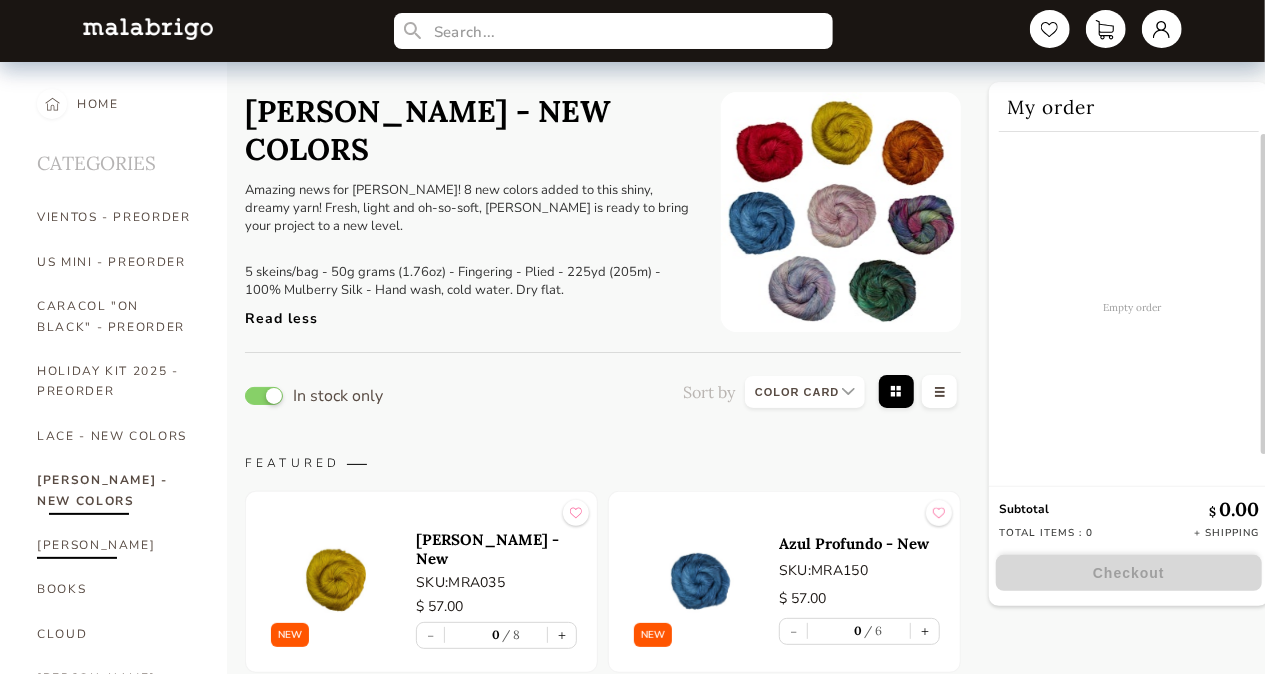 click on "[PERSON_NAME]" at bounding box center [117, 545] 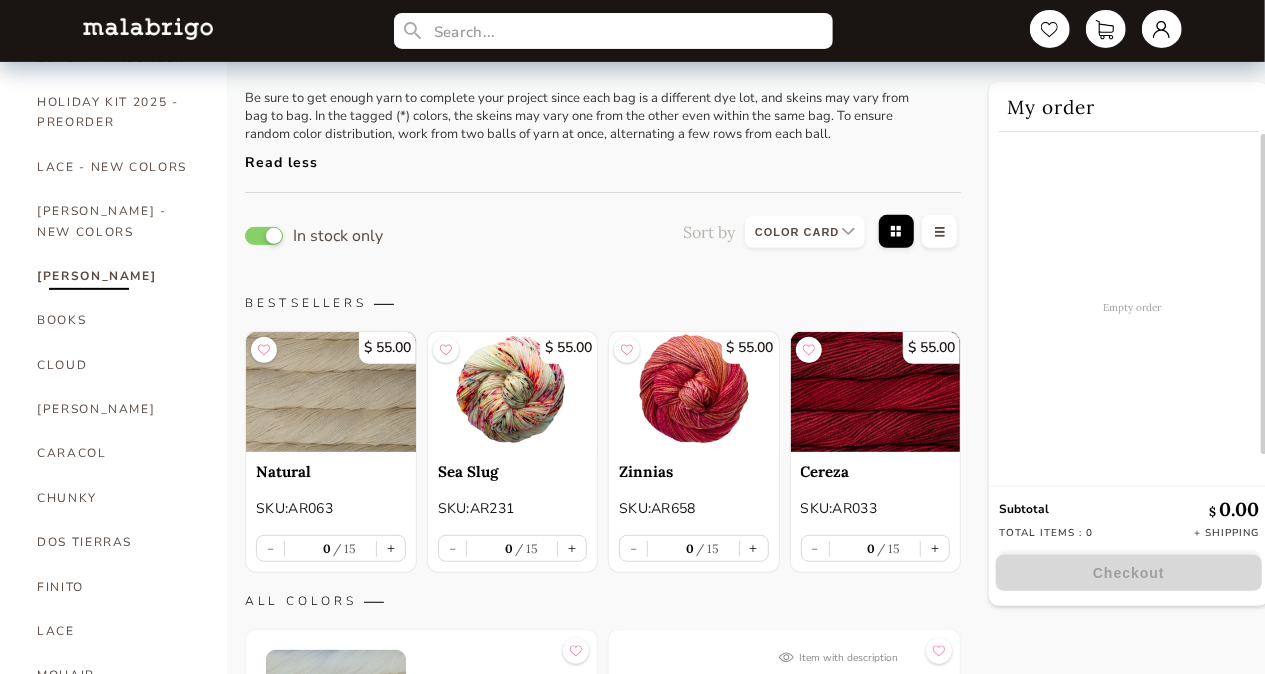 scroll, scrollTop: 317, scrollLeft: 0, axis: vertical 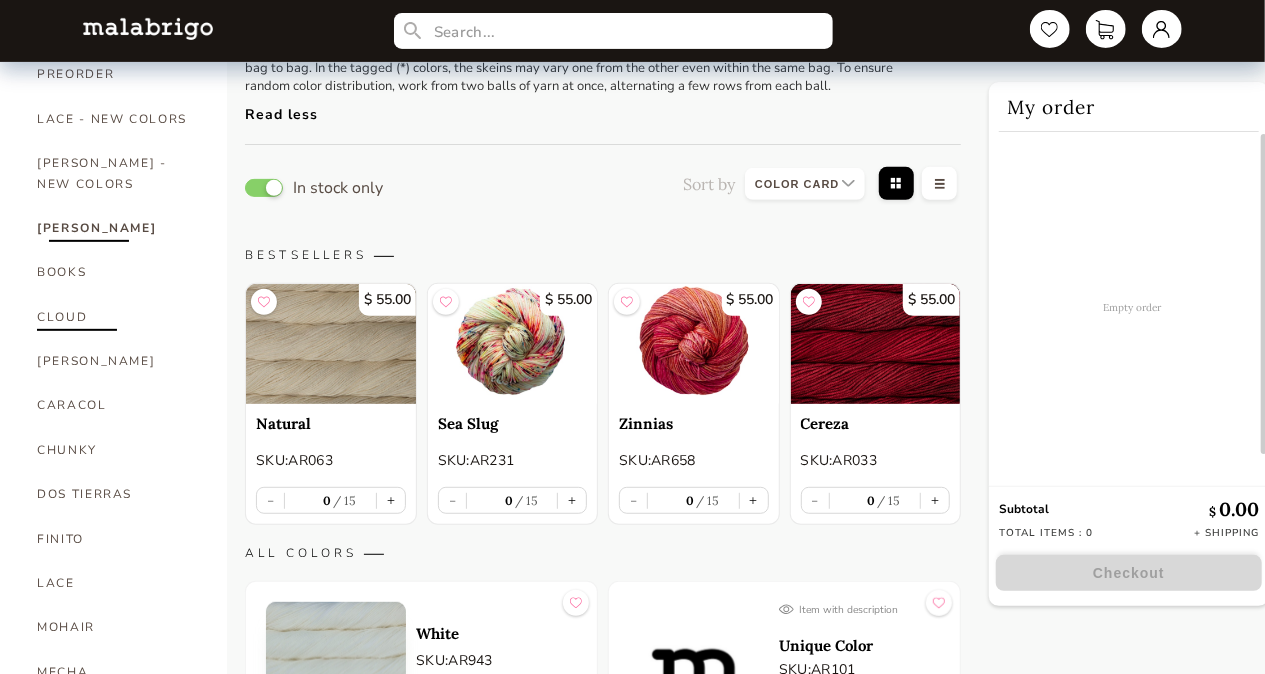 click on "CLOUD" at bounding box center [117, 317] 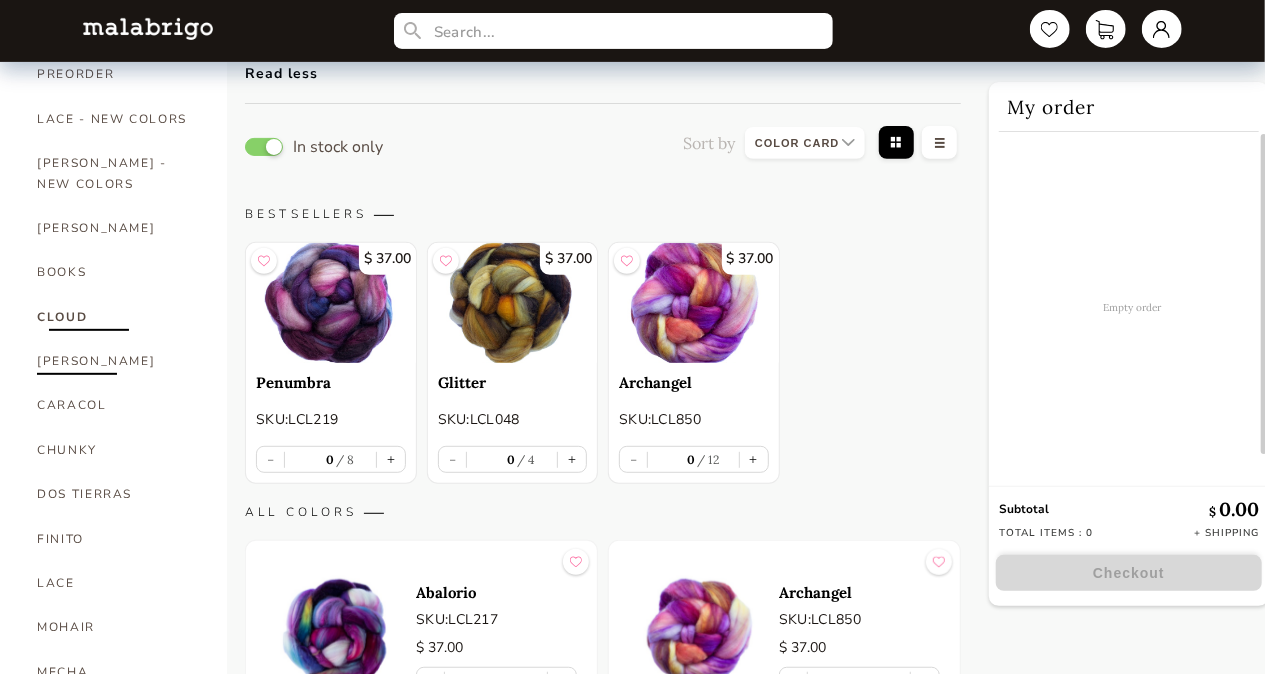 click on "[PERSON_NAME]" at bounding box center [117, 361] 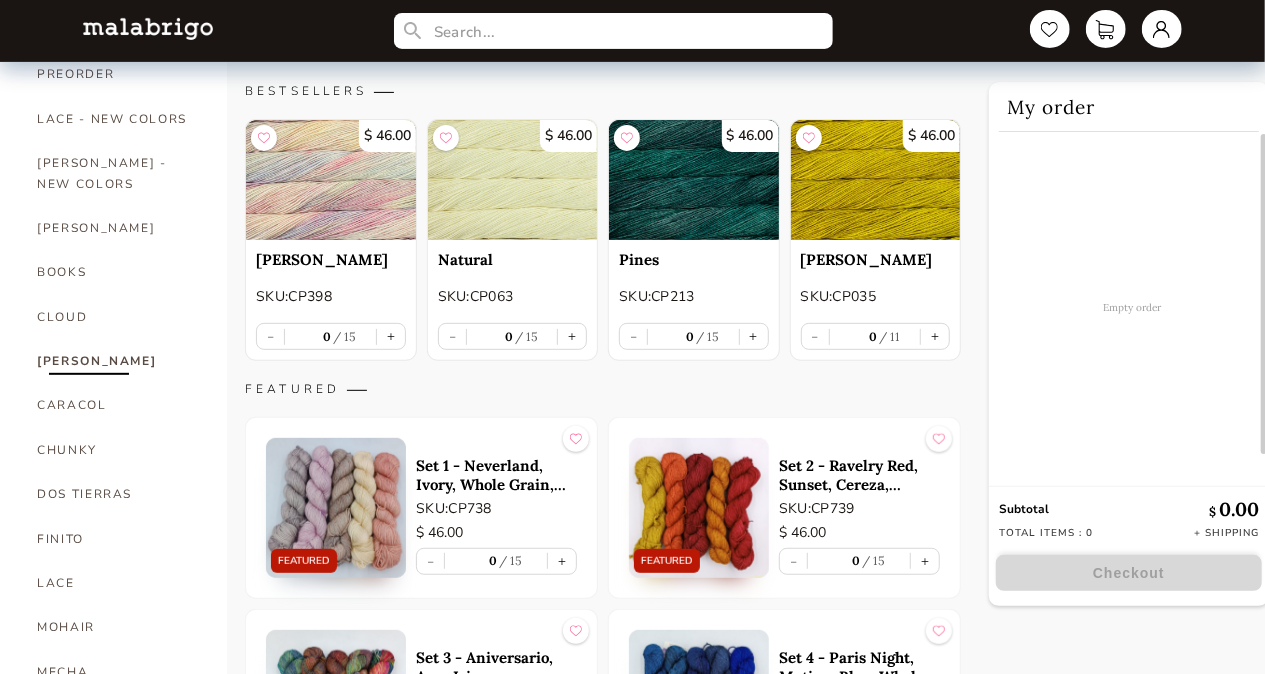 scroll, scrollTop: 0, scrollLeft: 0, axis: both 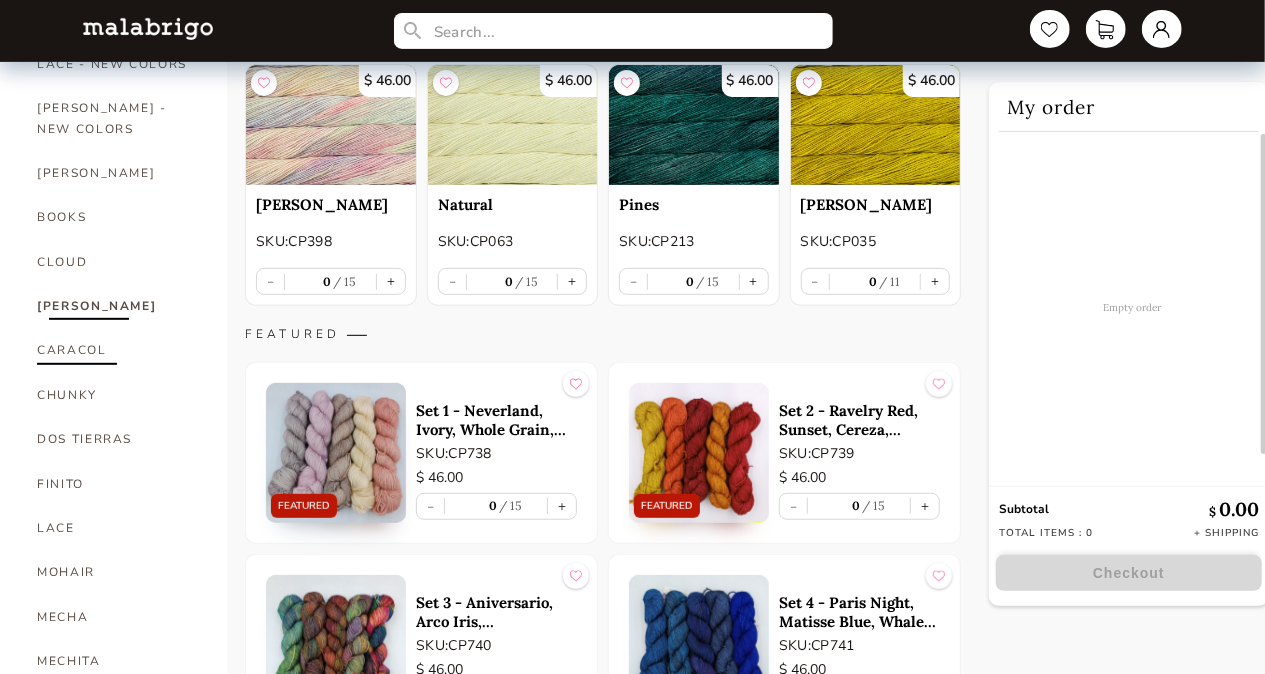 click on "CARACOL" at bounding box center (117, 350) 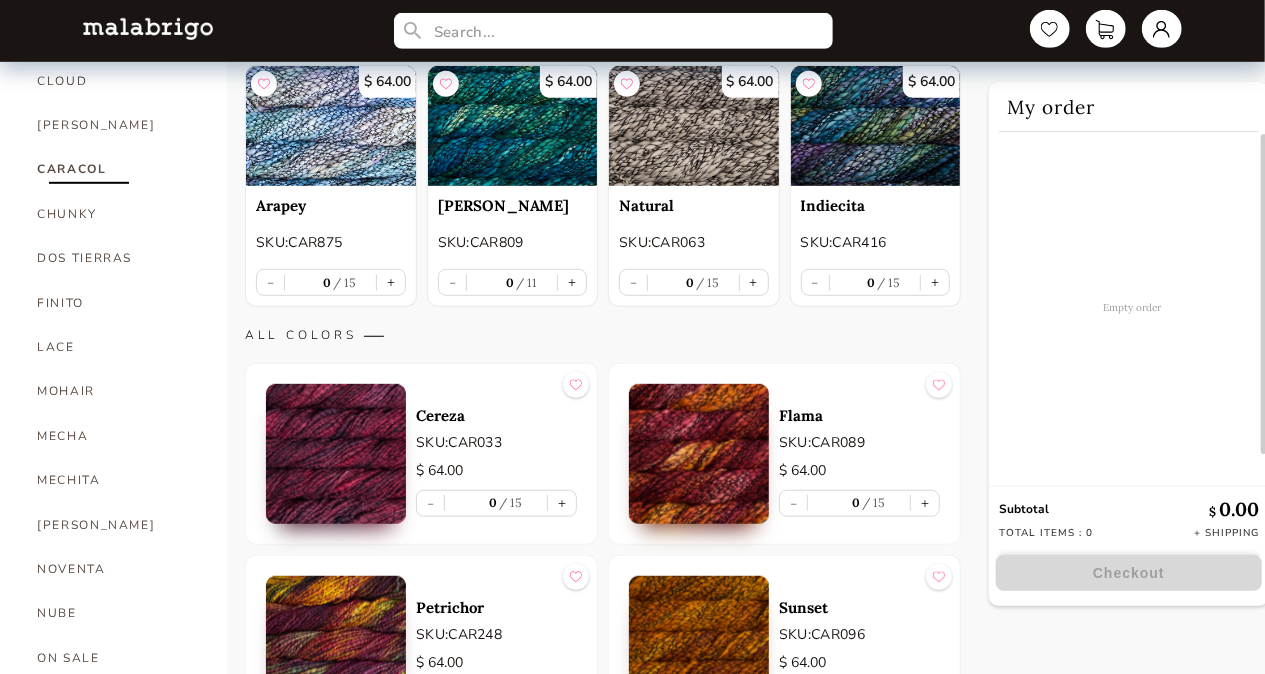 scroll, scrollTop: 536, scrollLeft: 0, axis: vertical 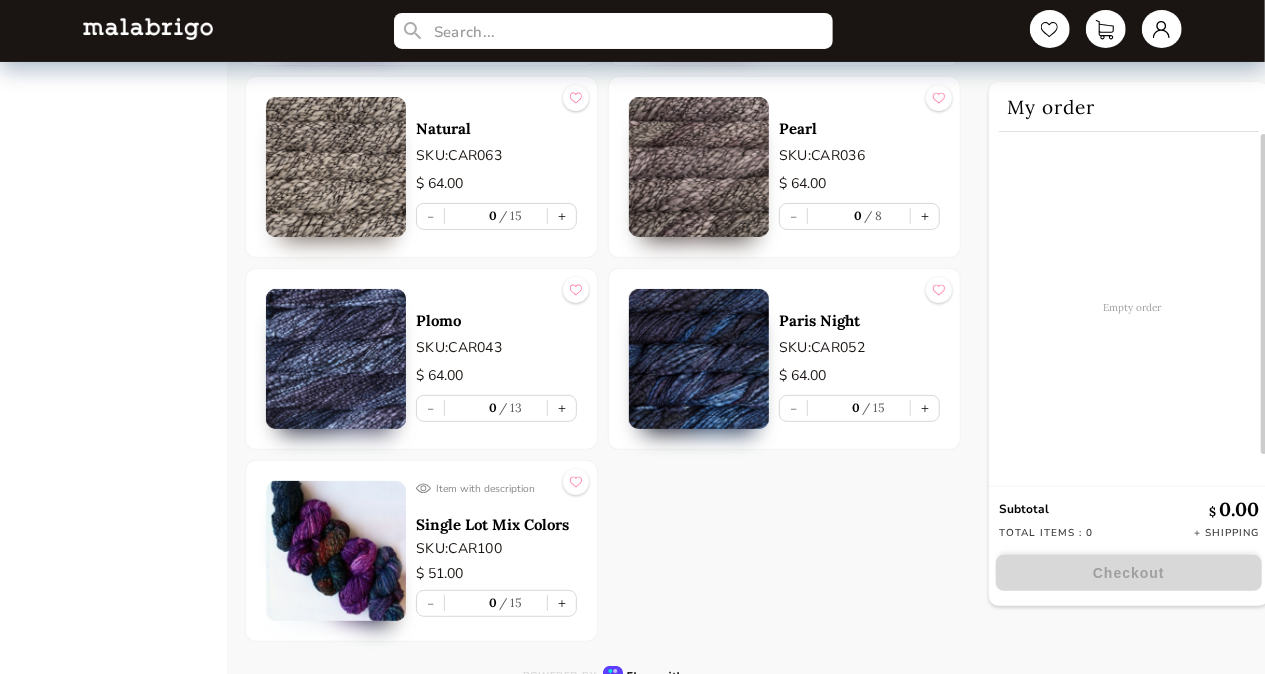 click on "Single Lot Mix Colors" at bounding box center [496, 524] 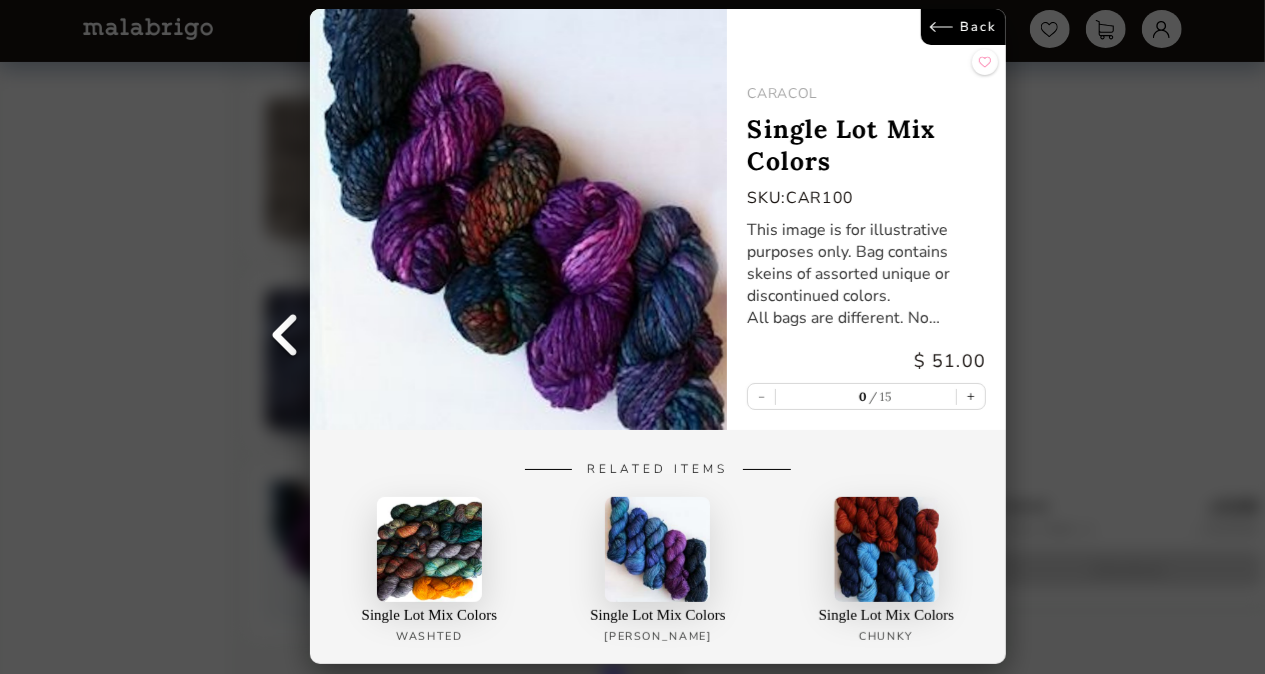click on "Back" at bounding box center [962, 27] 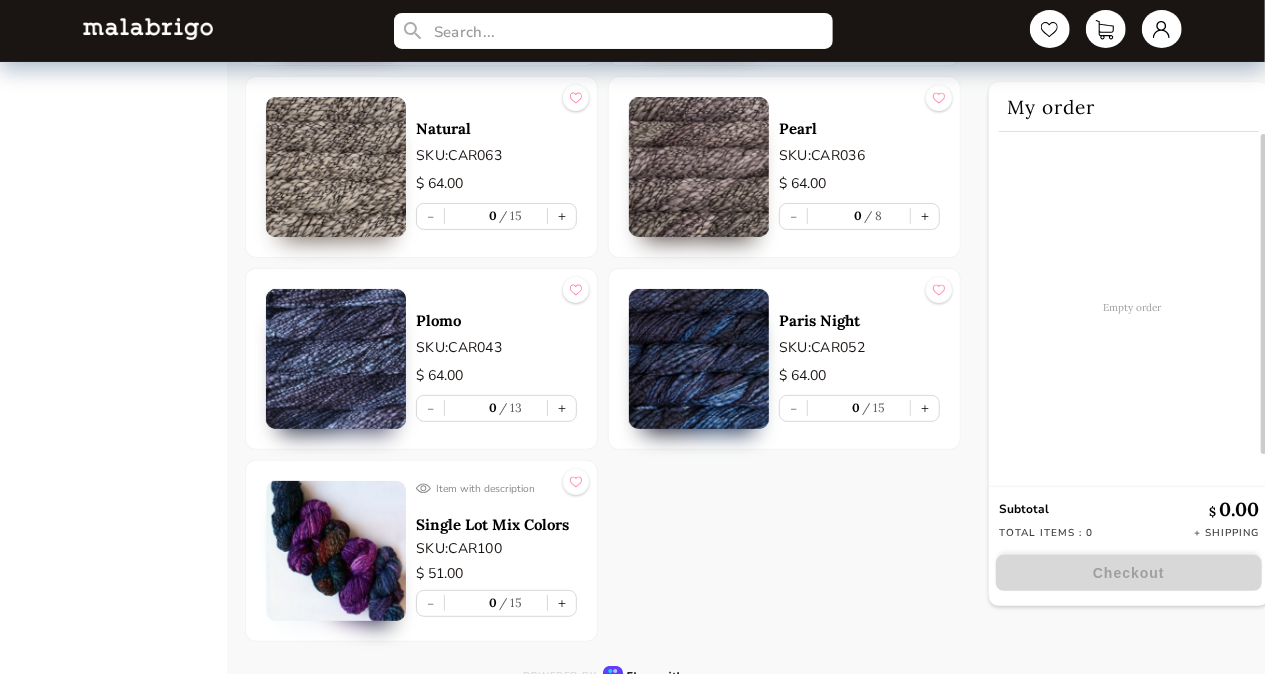 drag, startPoint x: 1264, startPoint y: 615, endPoint x: 1265, endPoint y: 634, distance: 19.026299 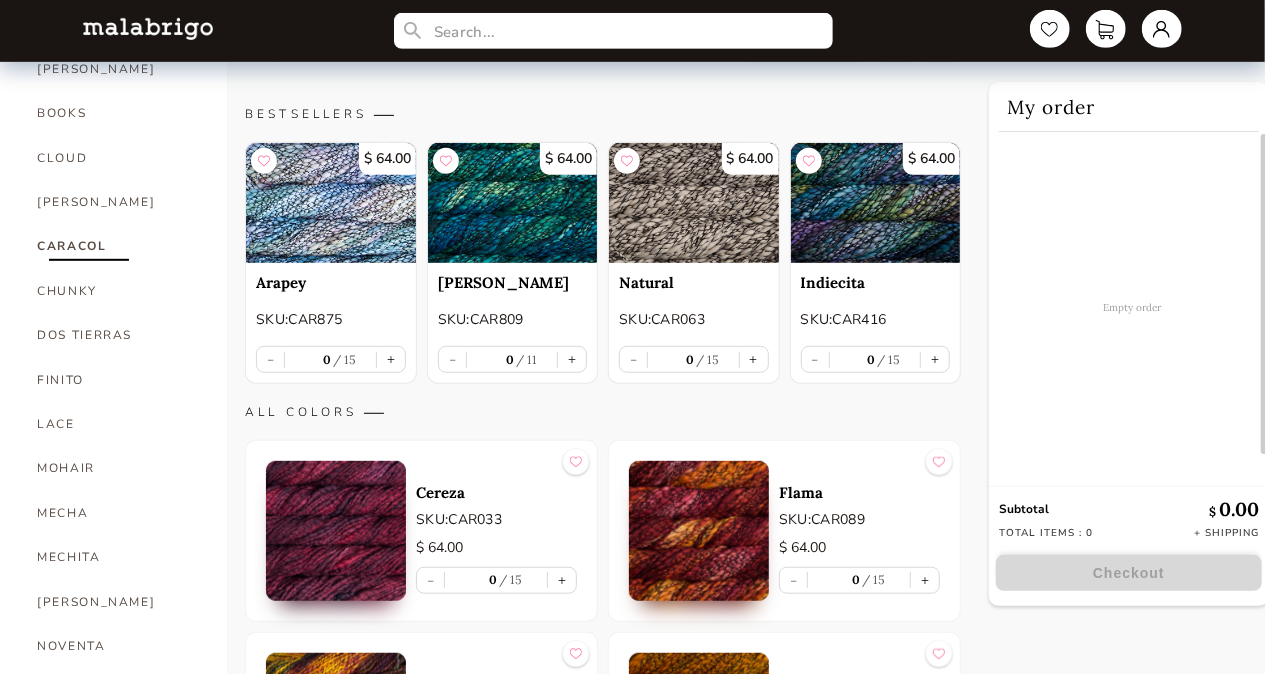 scroll, scrollTop: 340, scrollLeft: 0, axis: vertical 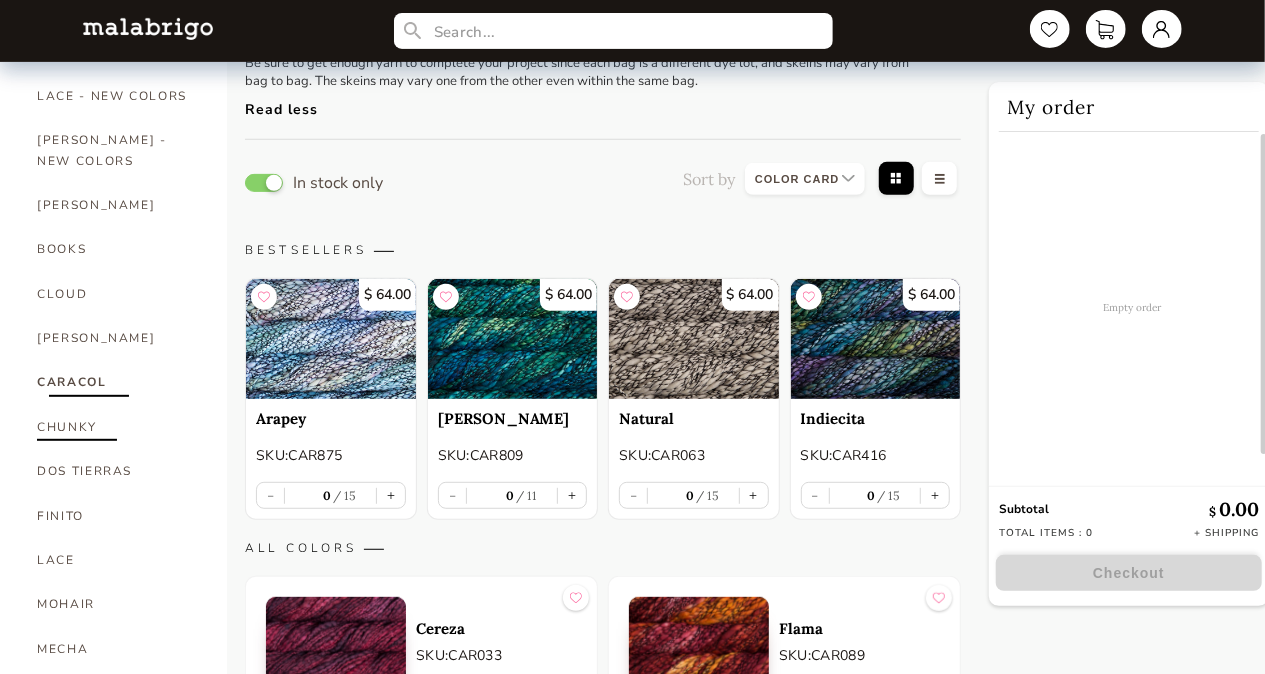 click on "CHUNKY" at bounding box center [117, 427] 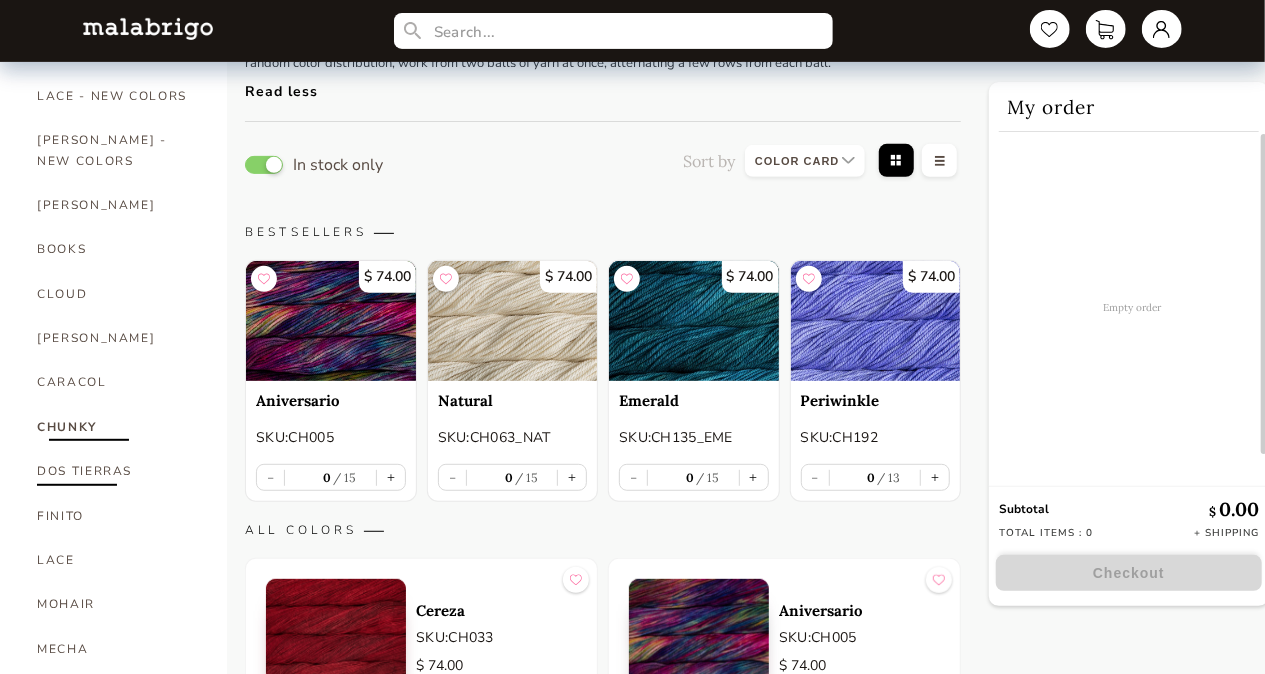 click on "DOS TIERRAS" at bounding box center [117, 471] 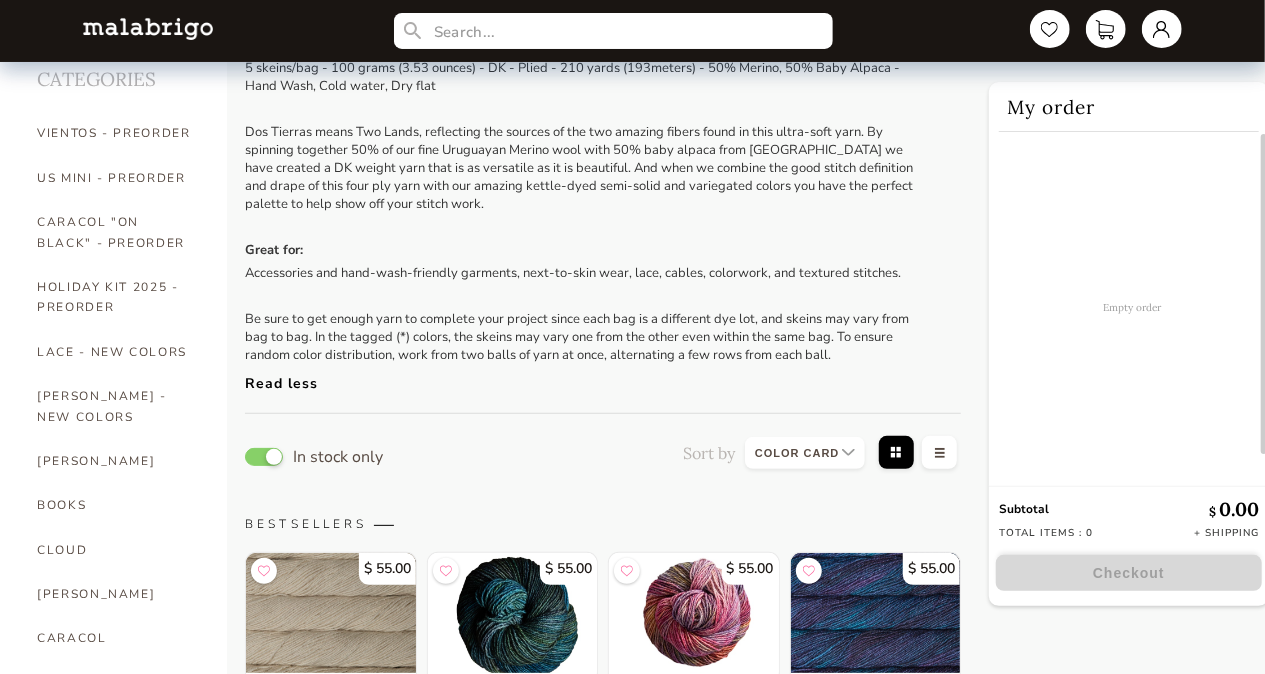 scroll, scrollTop: 0, scrollLeft: 0, axis: both 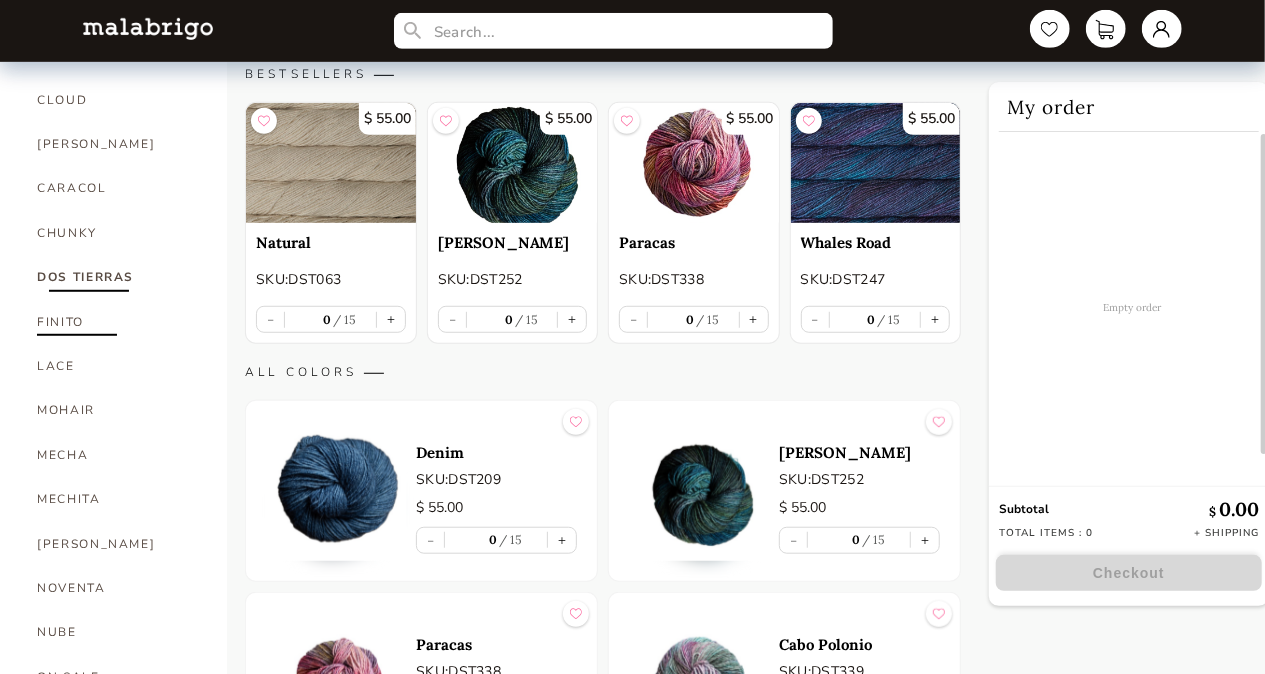 click on "FINITO" at bounding box center [117, 322] 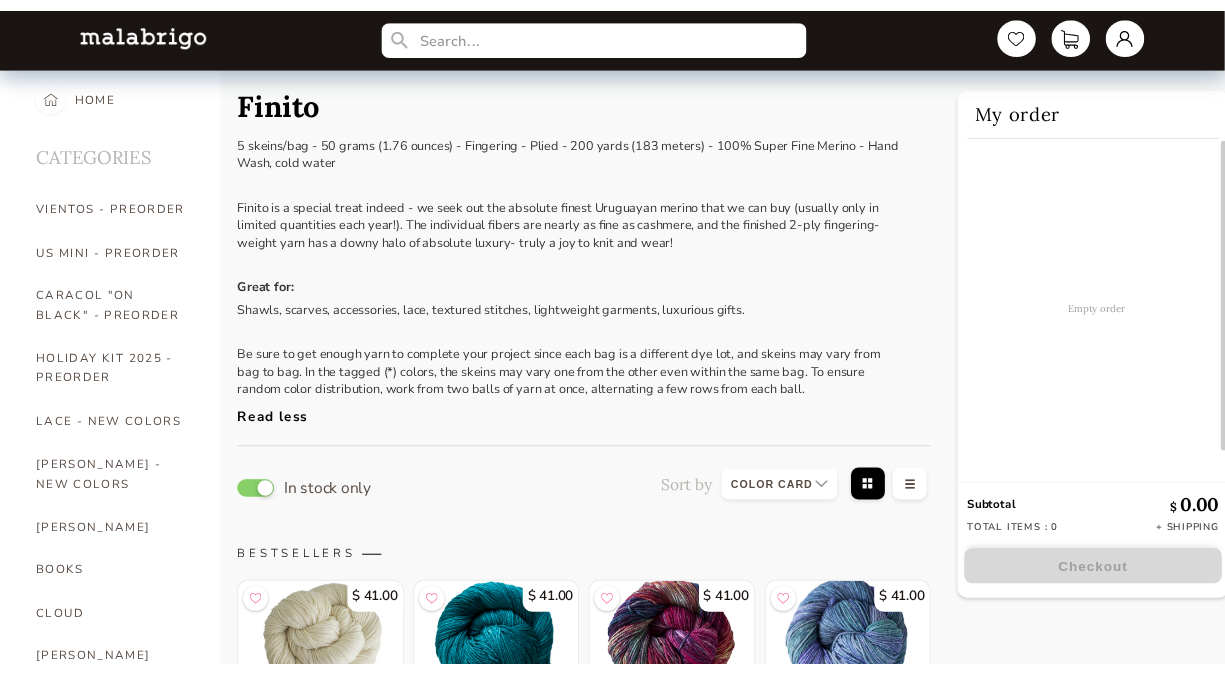scroll, scrollTop: 0, scrollLeft: 0, axis: both 